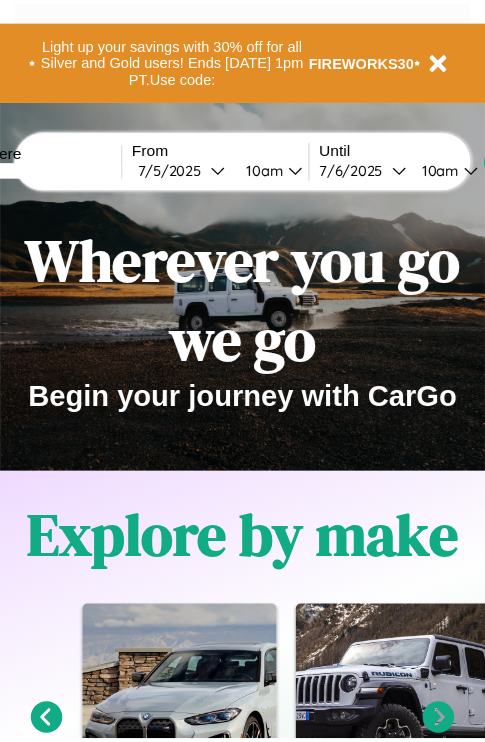 scroll, scrollTop: 0, scrollLeft: 0, axis: both 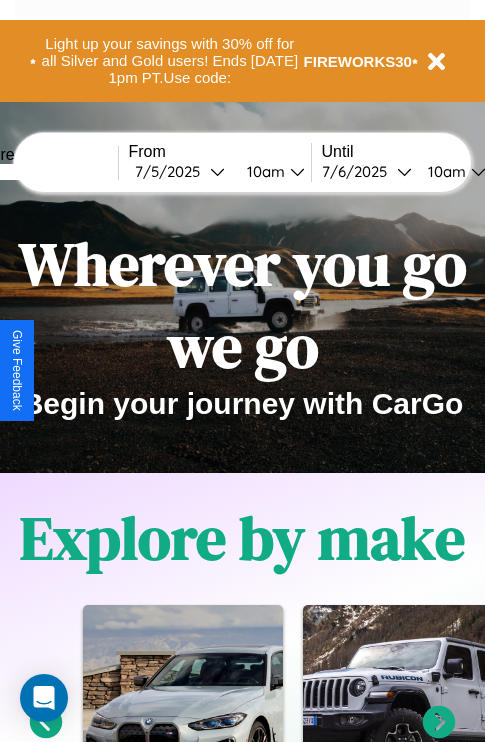 click at bounding box center [43, 172] 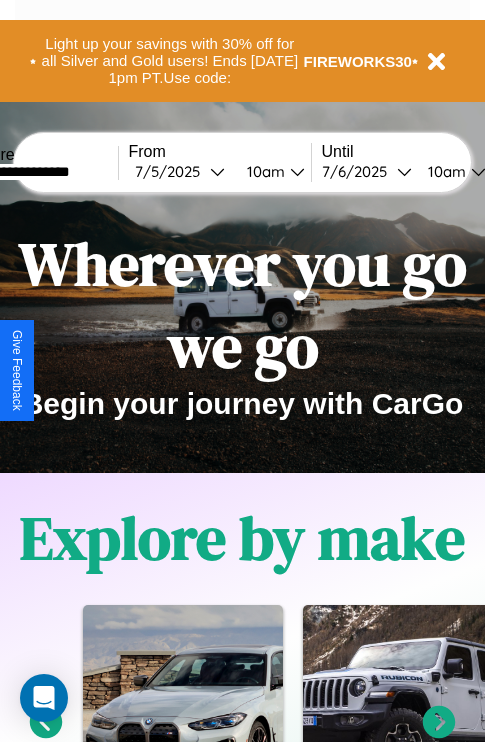 type on "**********" 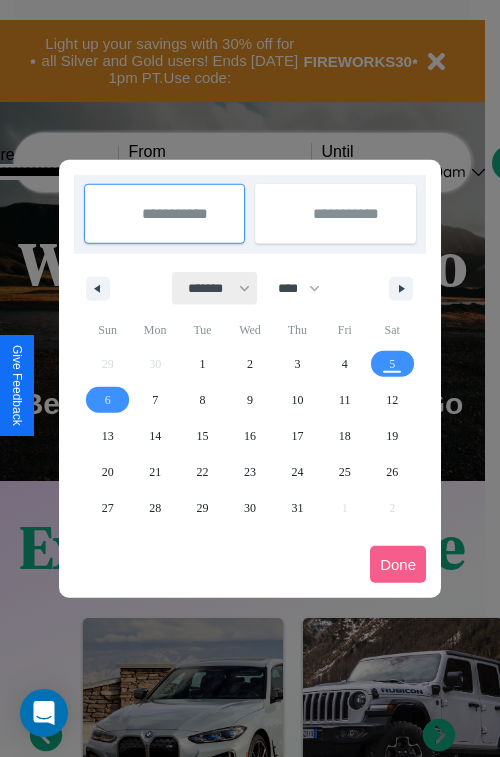 click on "******* ******** ***** ***** *** **** **** ****** ********* ******* ******** ********" at bounding box center [215, 288] 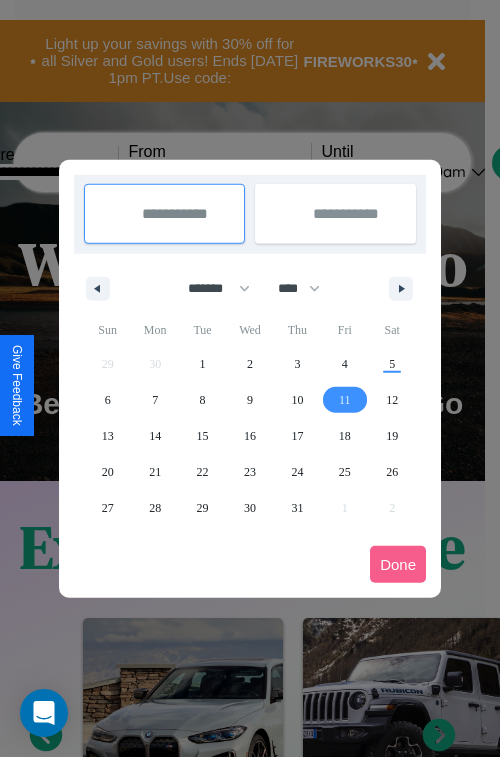 click on "11" at bounding box center (345, 400) 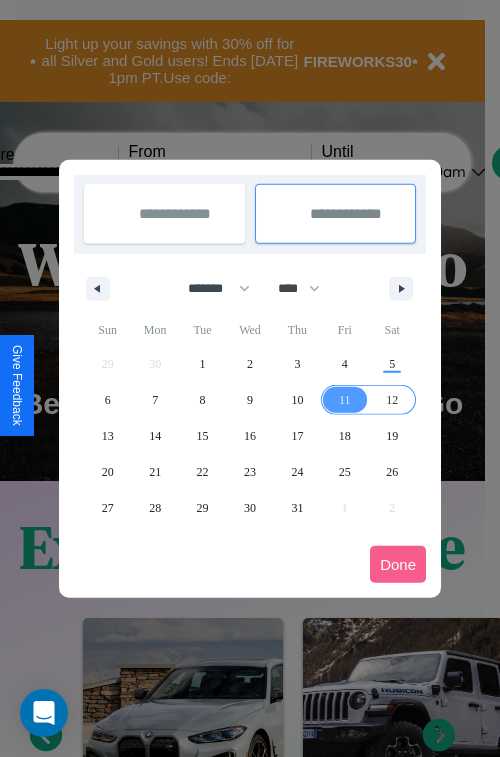 click on "12" at bounding box center [392, 400] 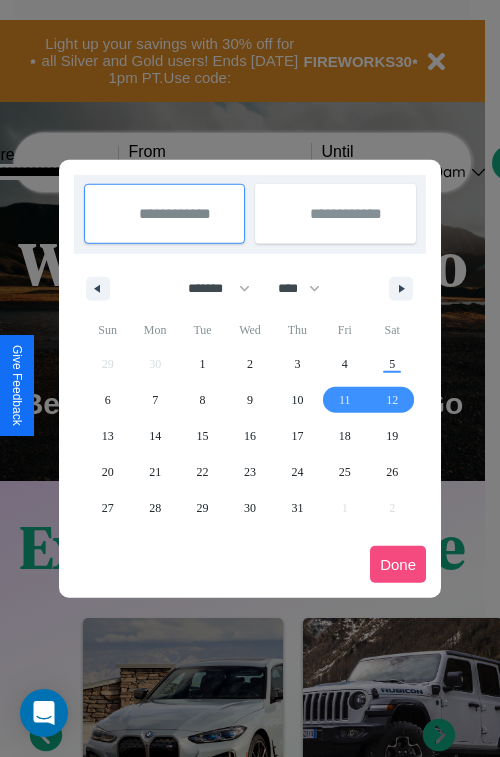 click on "Done" at bounding box center (398, 564) 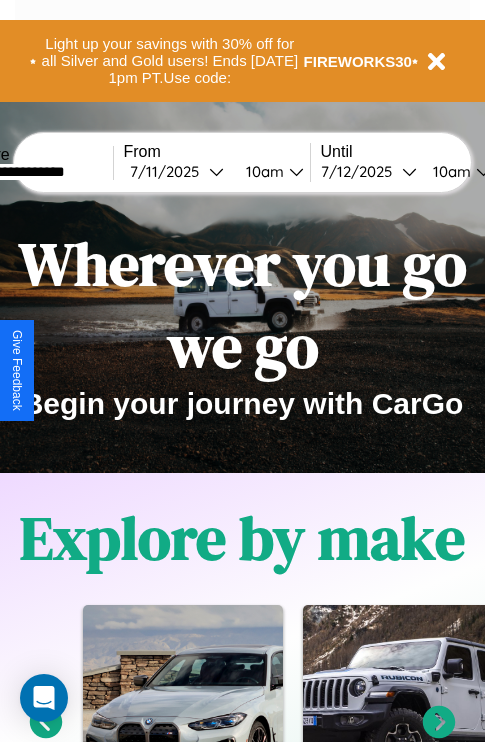 scroll, scrollTop: 0, scrollLeft: 72, axis: horizontal 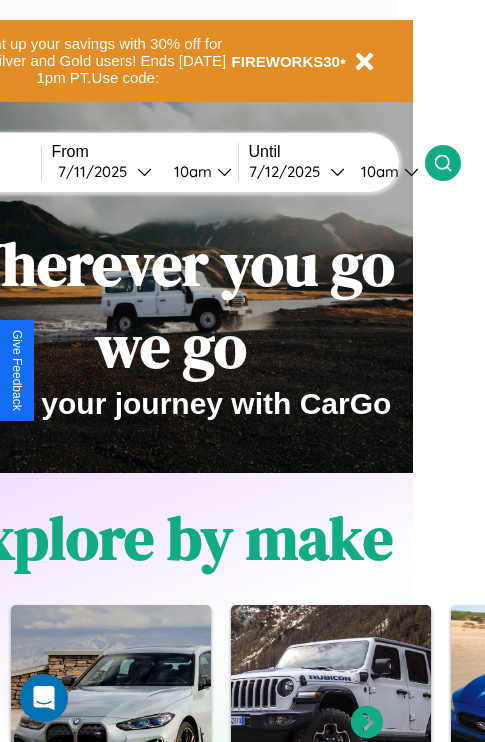 click 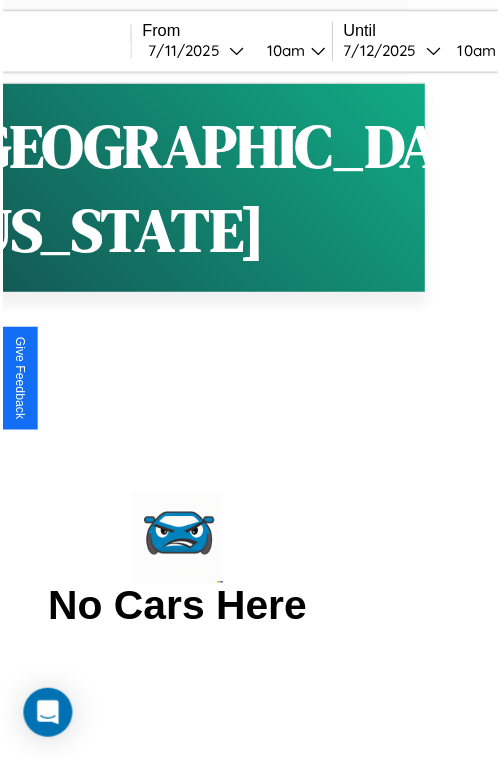 scroll, scrollTop: 0, scrollLeft: 0, axis: both 